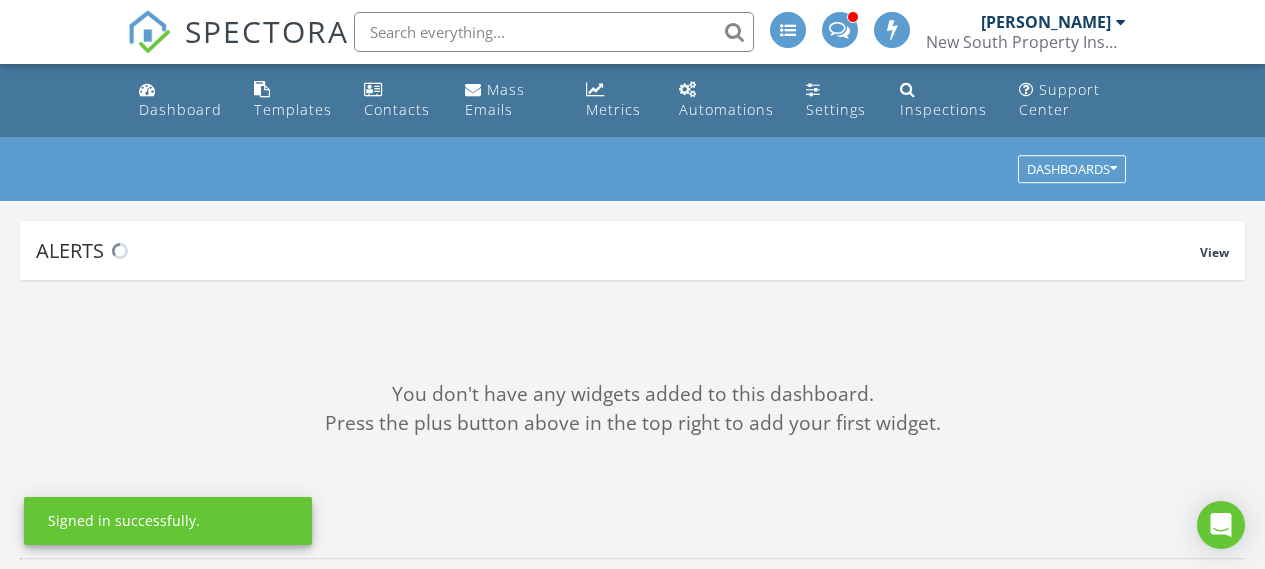scroll, scrollTop: 0, scrollLeft: 0, axis: both 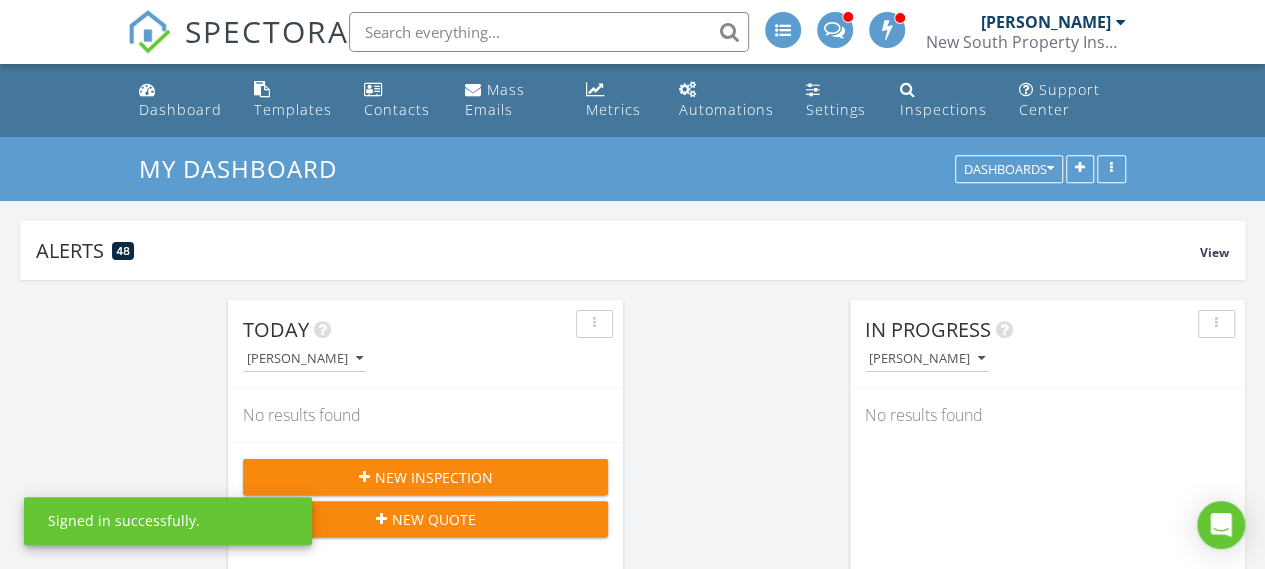 click at bounding box center (549, 32) 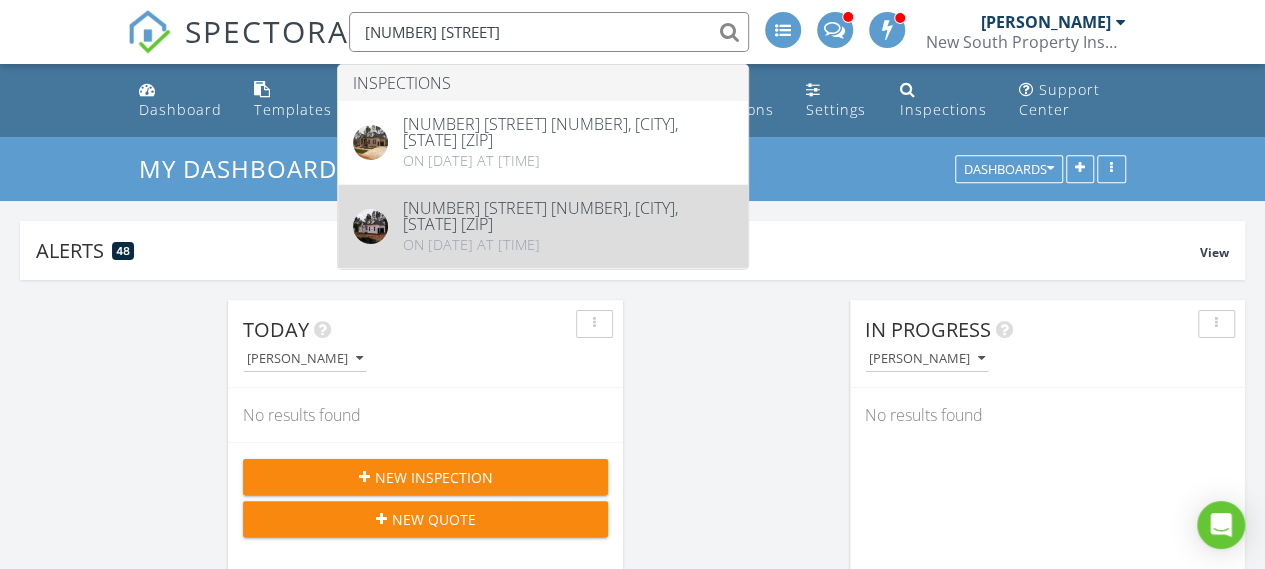 type on "[NUMBER] [STREET]" 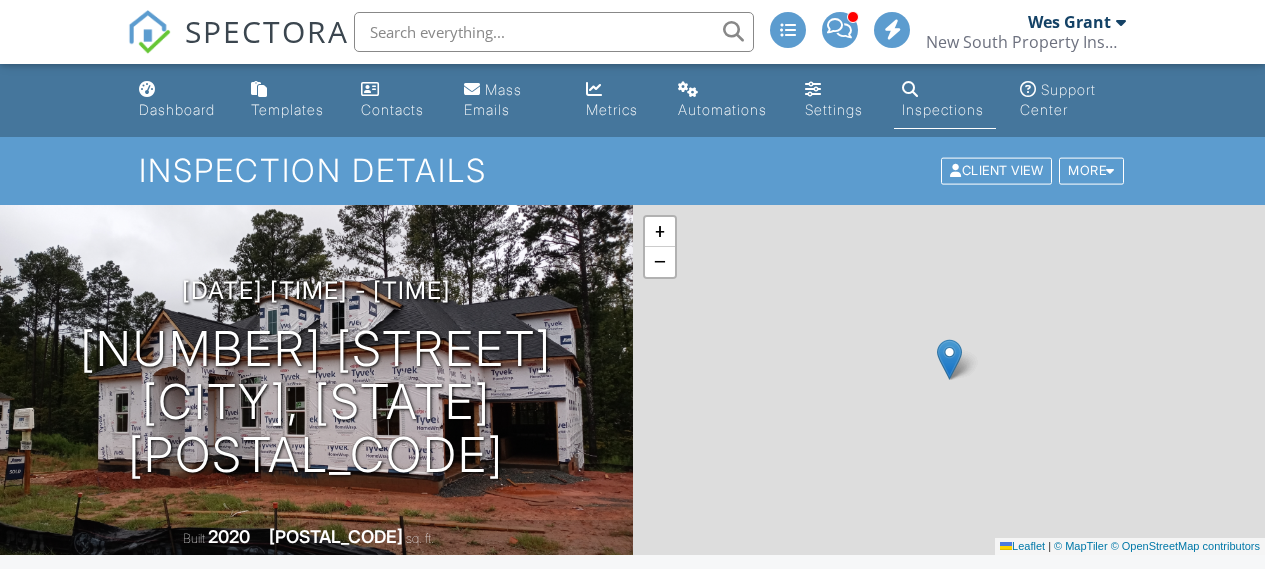 scroll, scrollTop: 0, scrollLeft: 0, axis: both 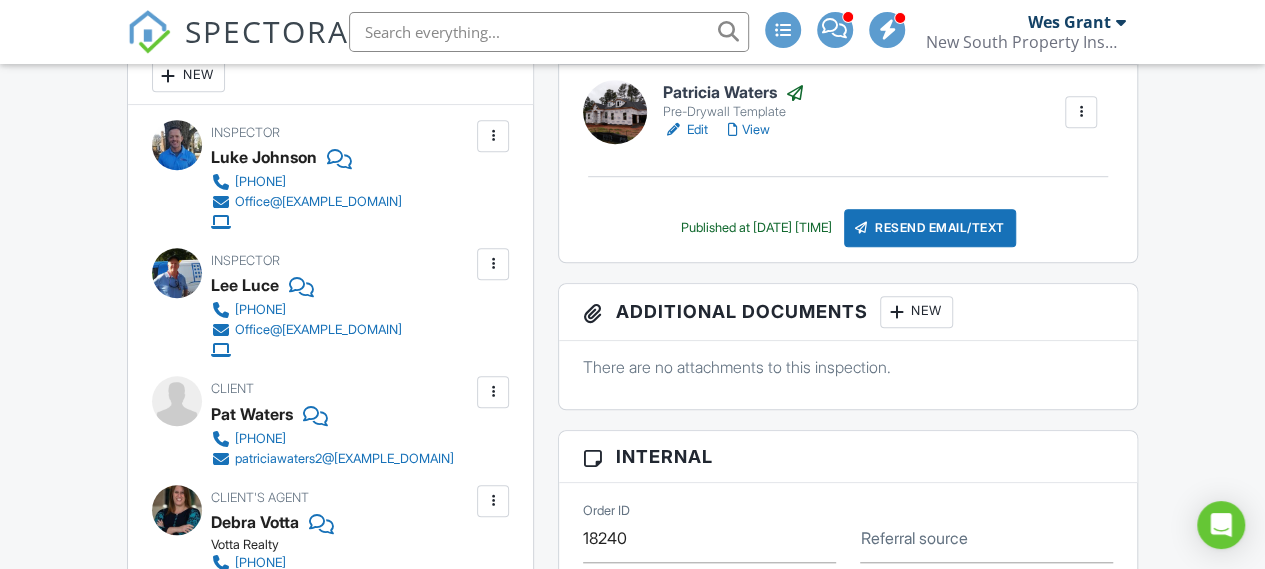 click on "View" at bounding box center [749, 130] 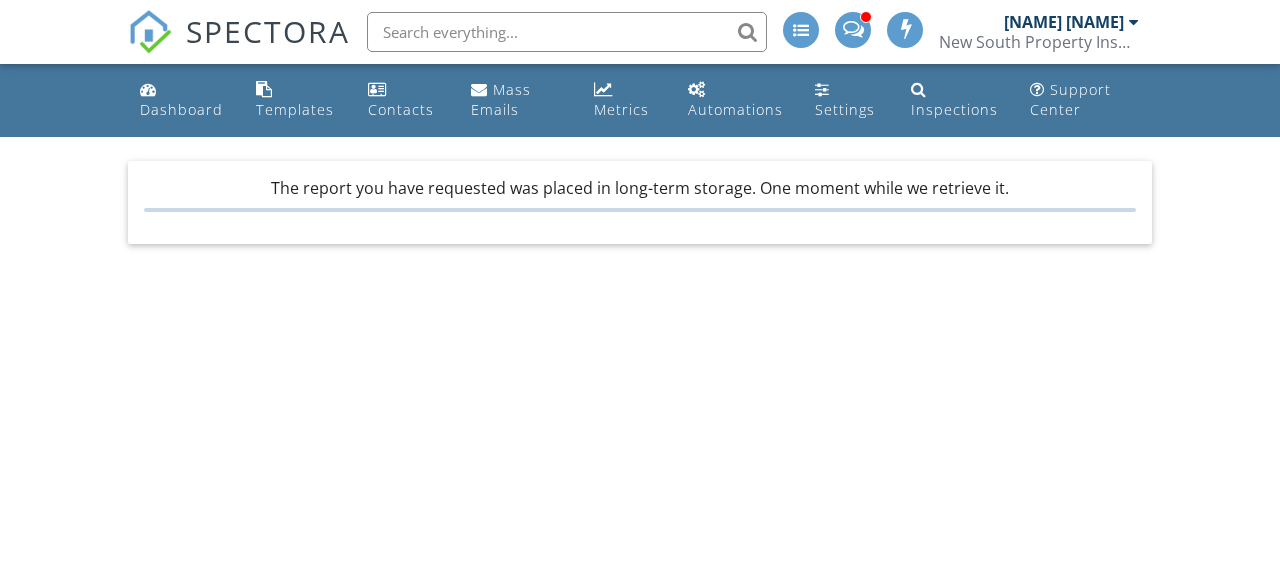 scroll, scrollTop: 0, scrollLeft: 0, axis: both 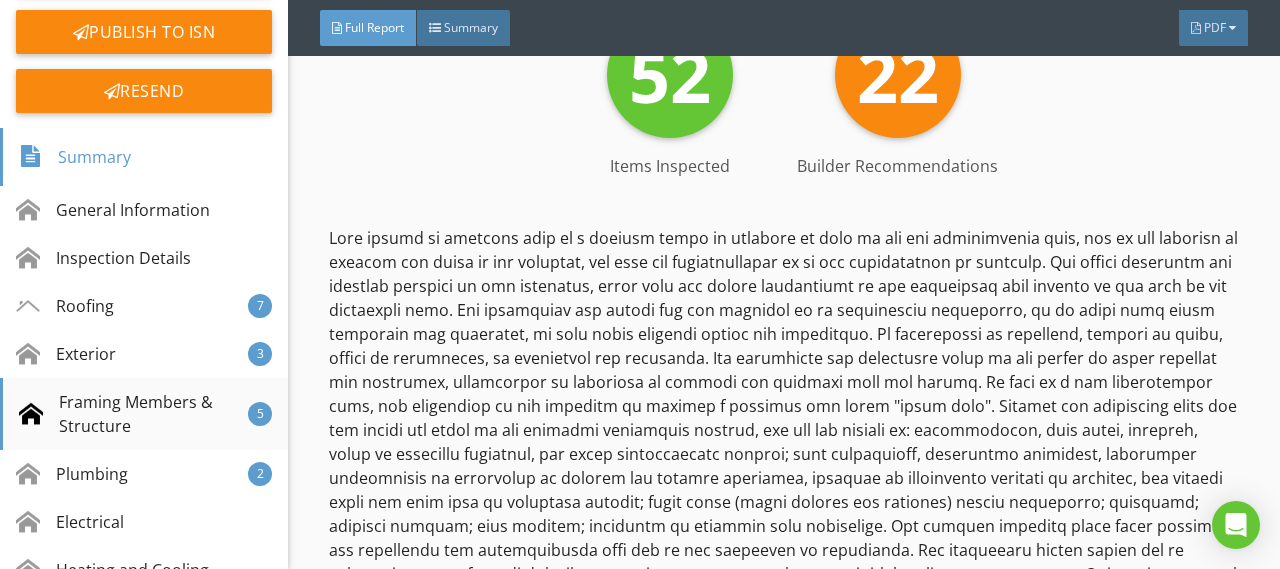 click on "Framing Members & Structure" at bounding box center [75, 157] 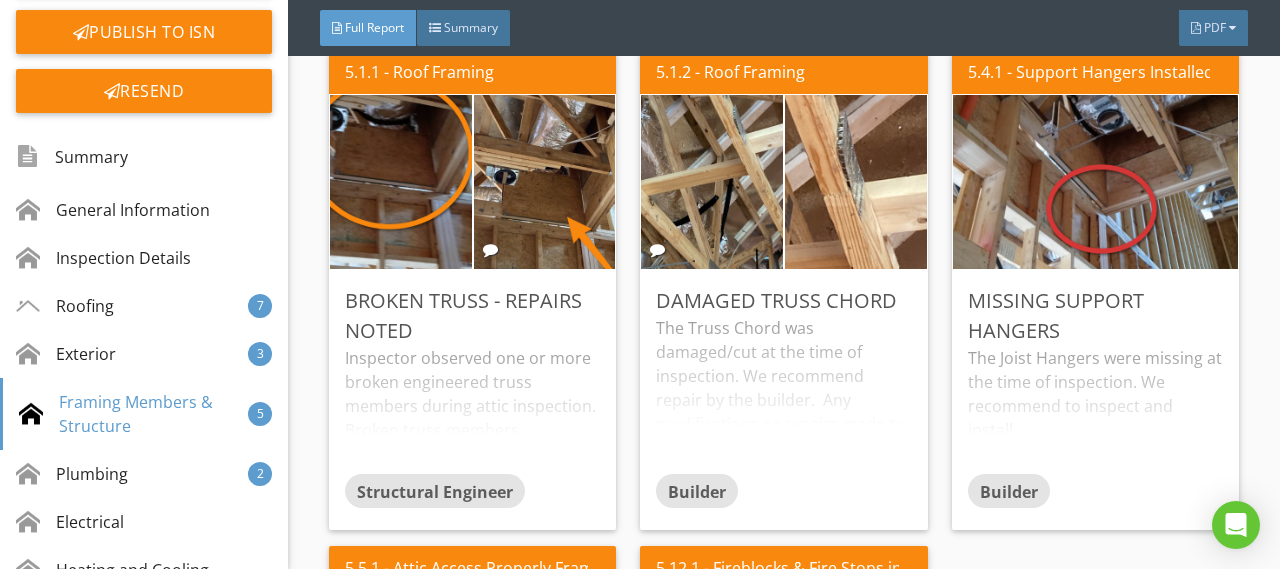 scroll, scrollTop: 6130, scrollLeft: 0, axis: vertical 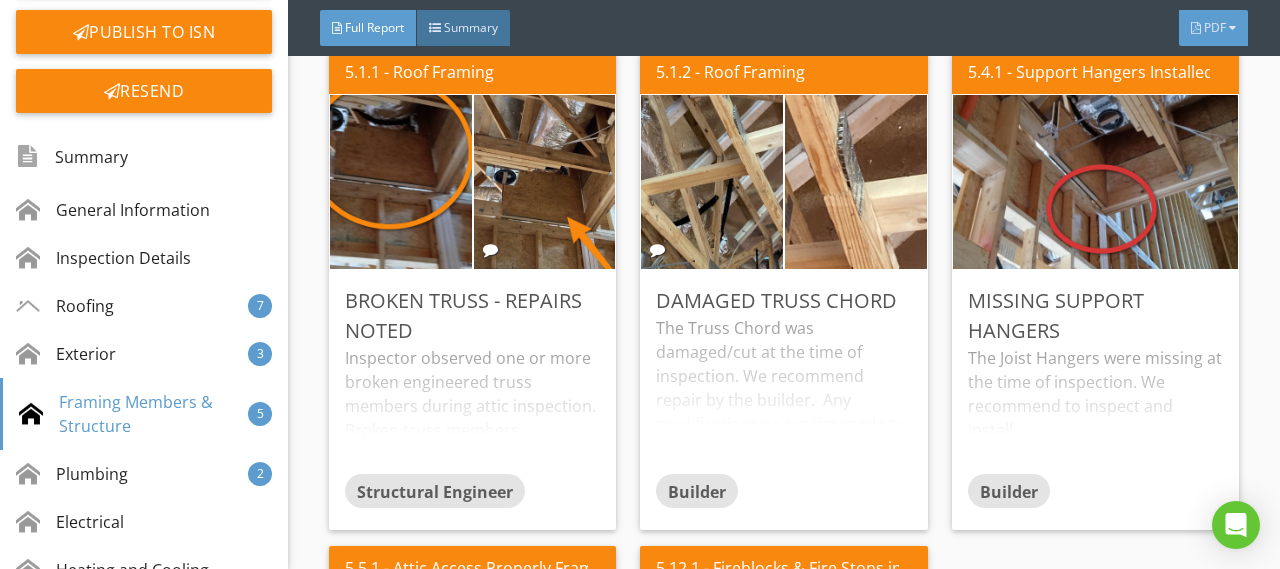 click on "PDF" at bounding box center [1215, 27] 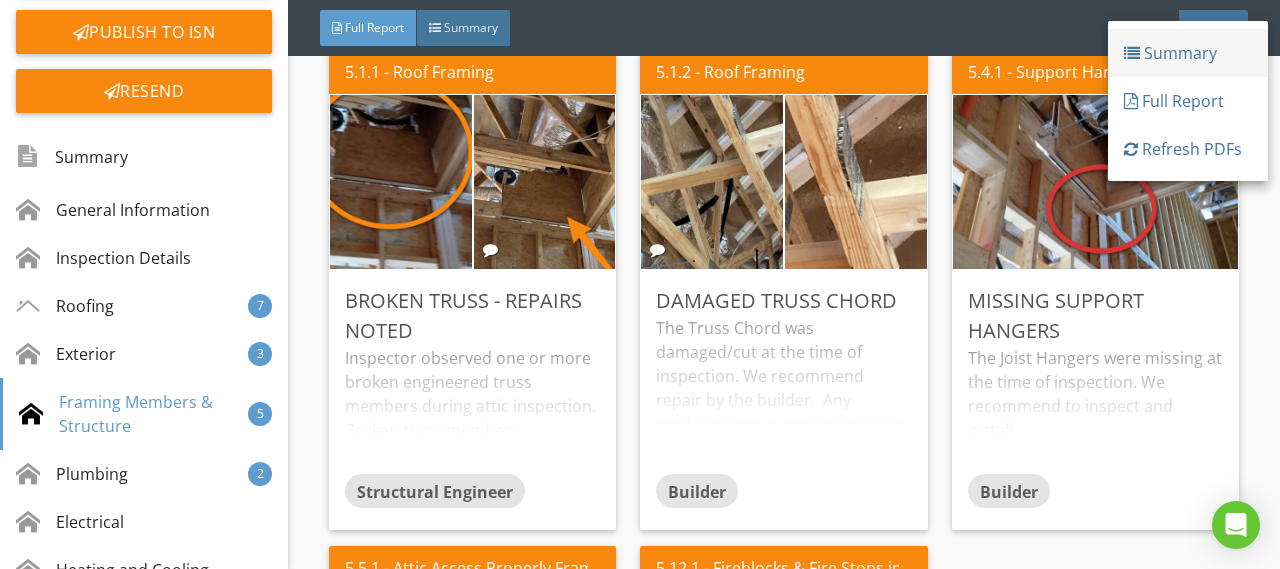 click on "Summary" at bounding box center (1188, 53) 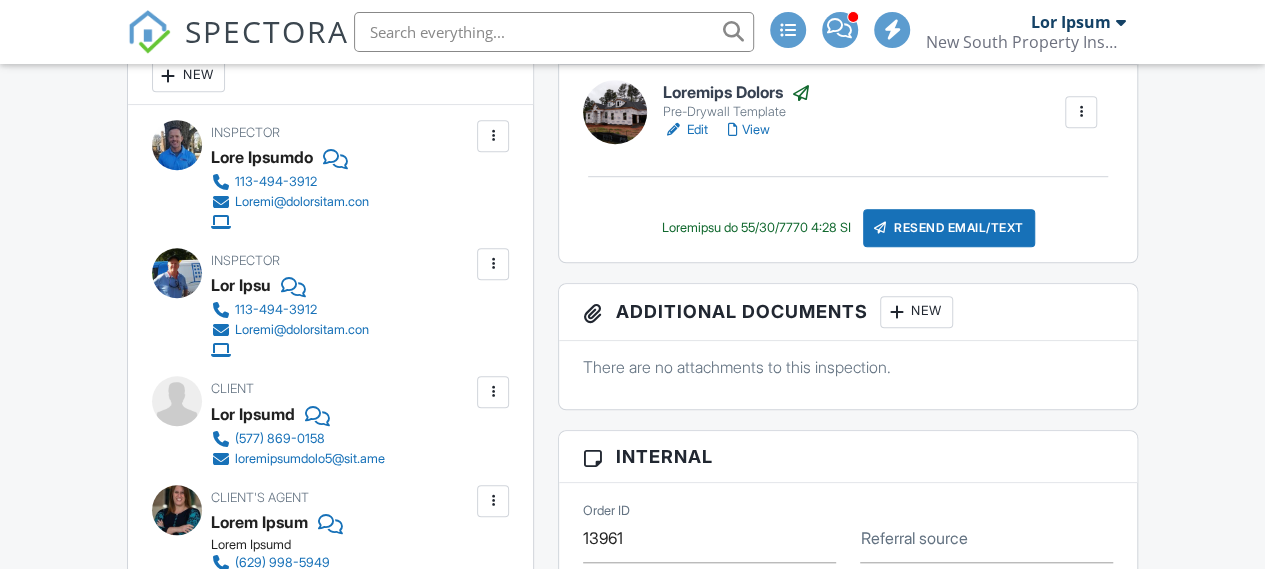scroll, scrollTop: 712, scrollLeft: 0, axis: vertical 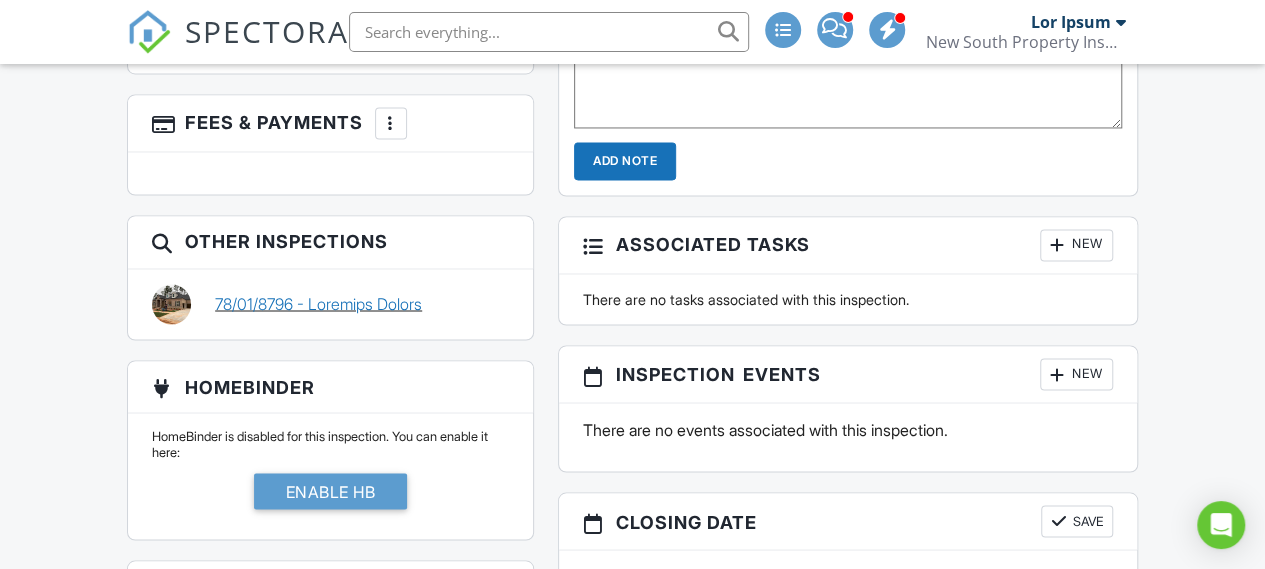 click on "78/01/8796 - Loremips Dolors" at bounding box center (318, 303) 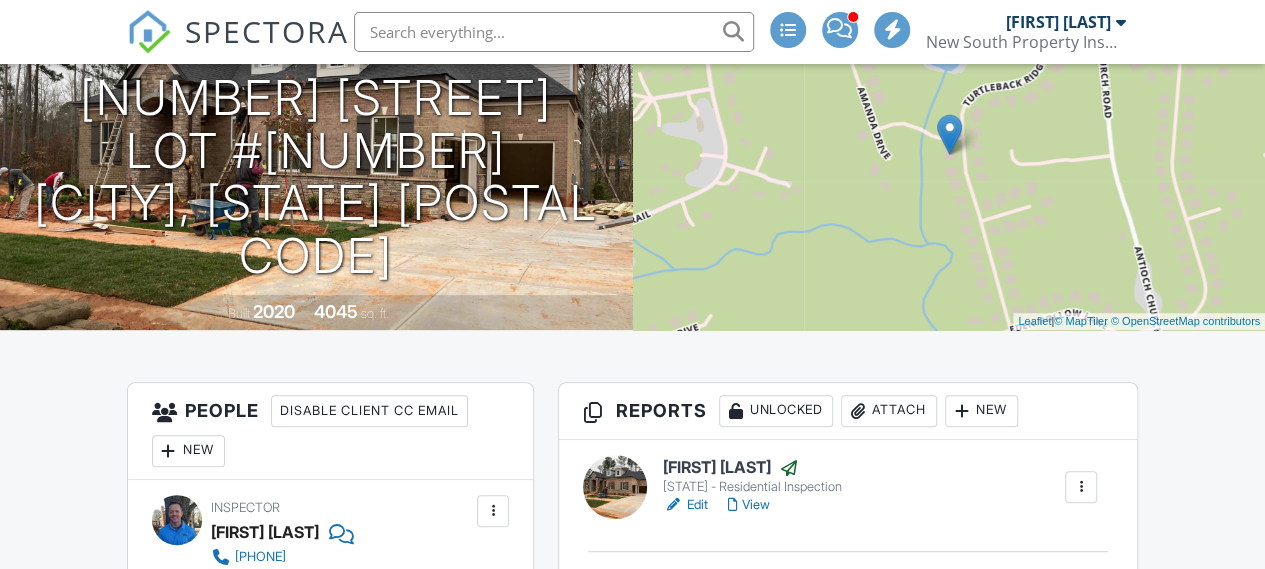 scroll, scrollTop: 0, scrollLeft: 0, axis: both 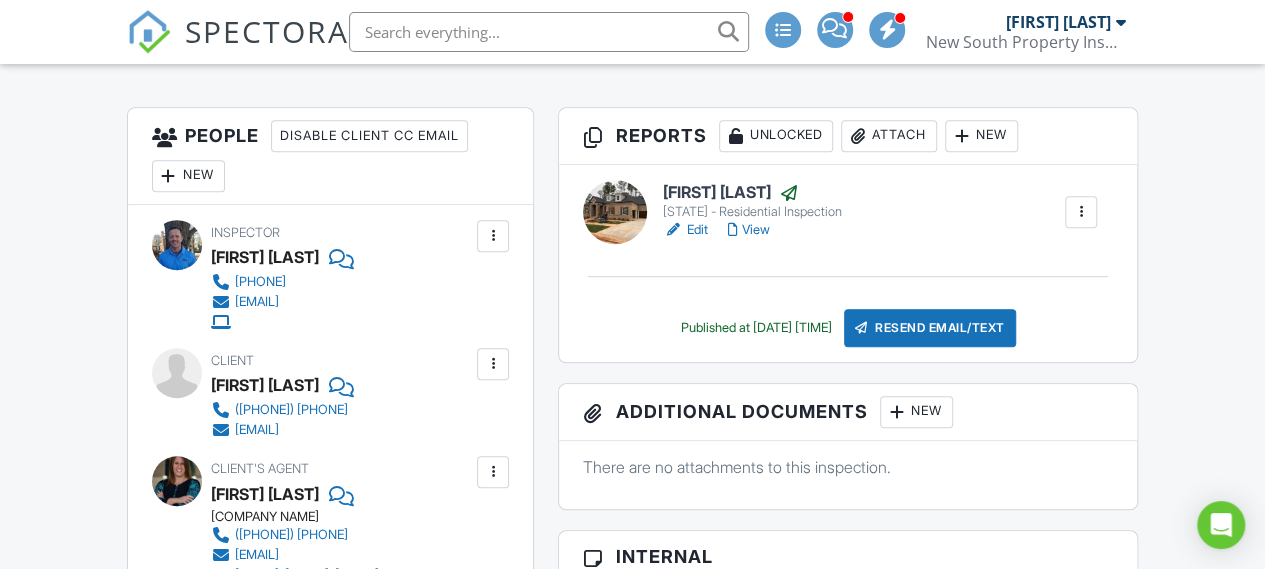 click on "View" at bounding box center (749, 230) 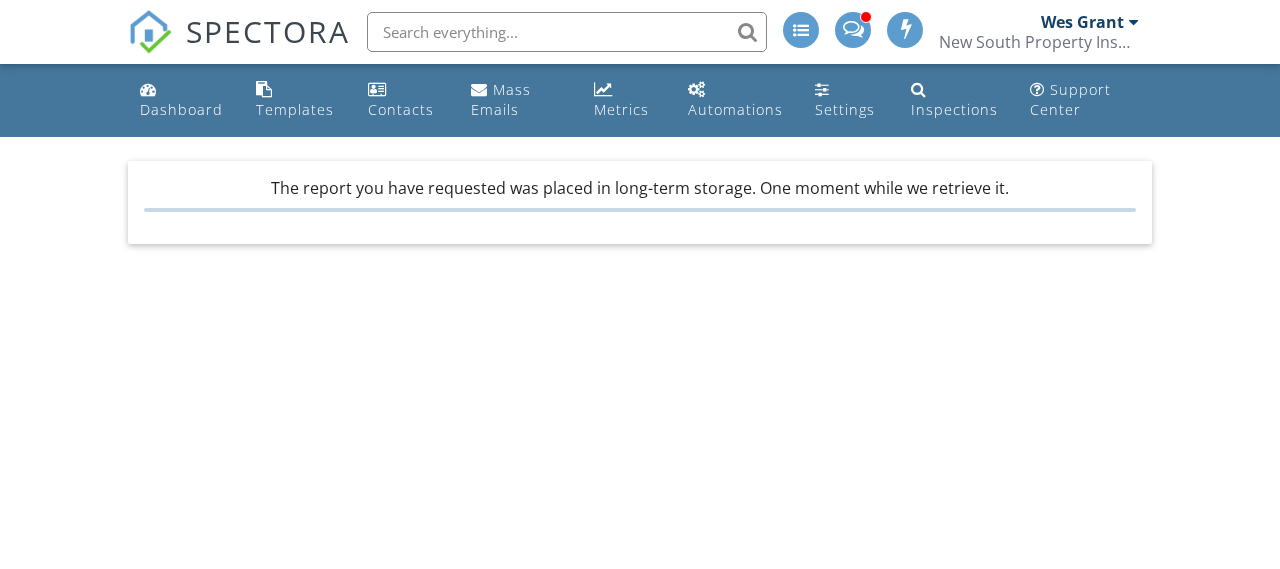 scroll, scrollTop: 0, scrollLeft: 0, axis: both 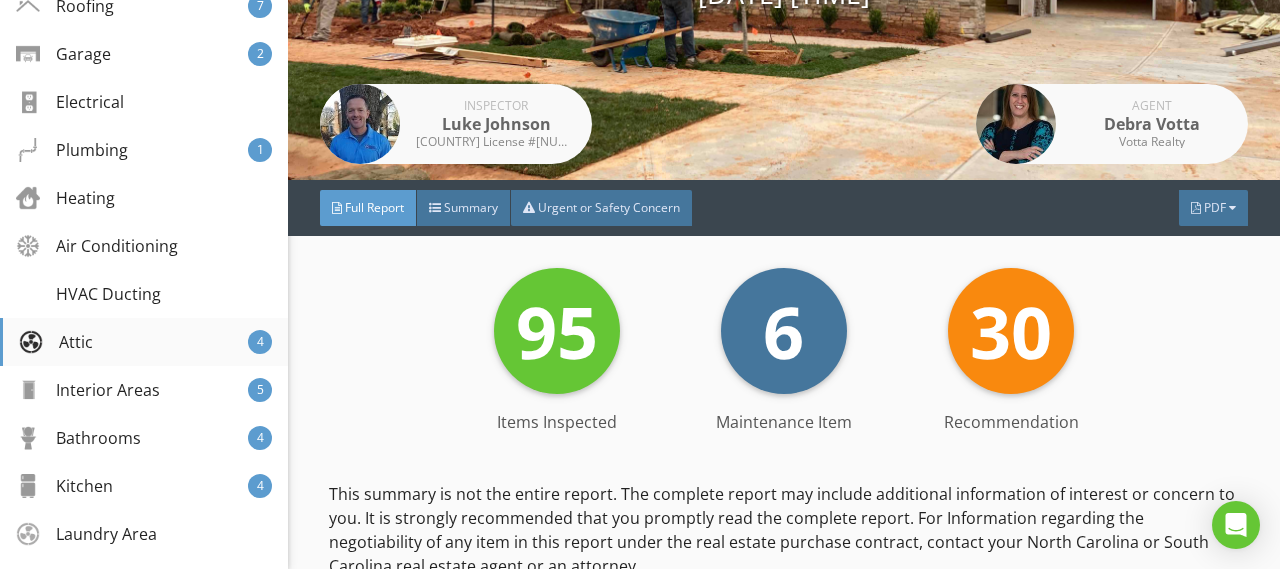 click on "Attic
4" at bounding box center [144, 342] 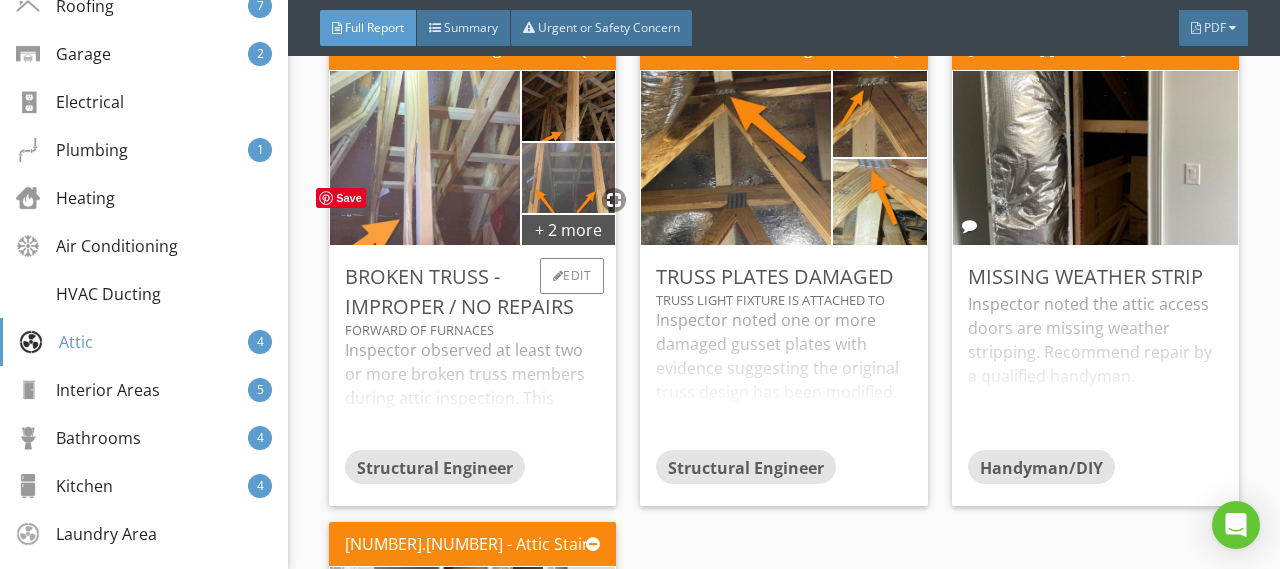 scroll, scrollTop: 8436, scrollLeft: 0, axis: vertical 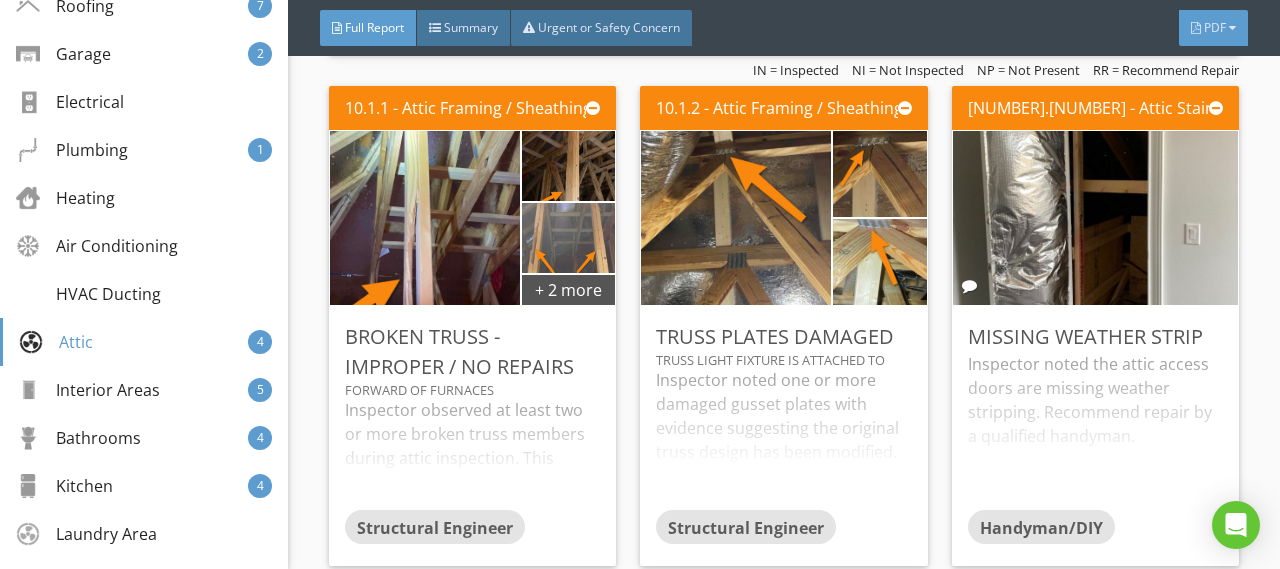 click at bounding box center [1232, 28] 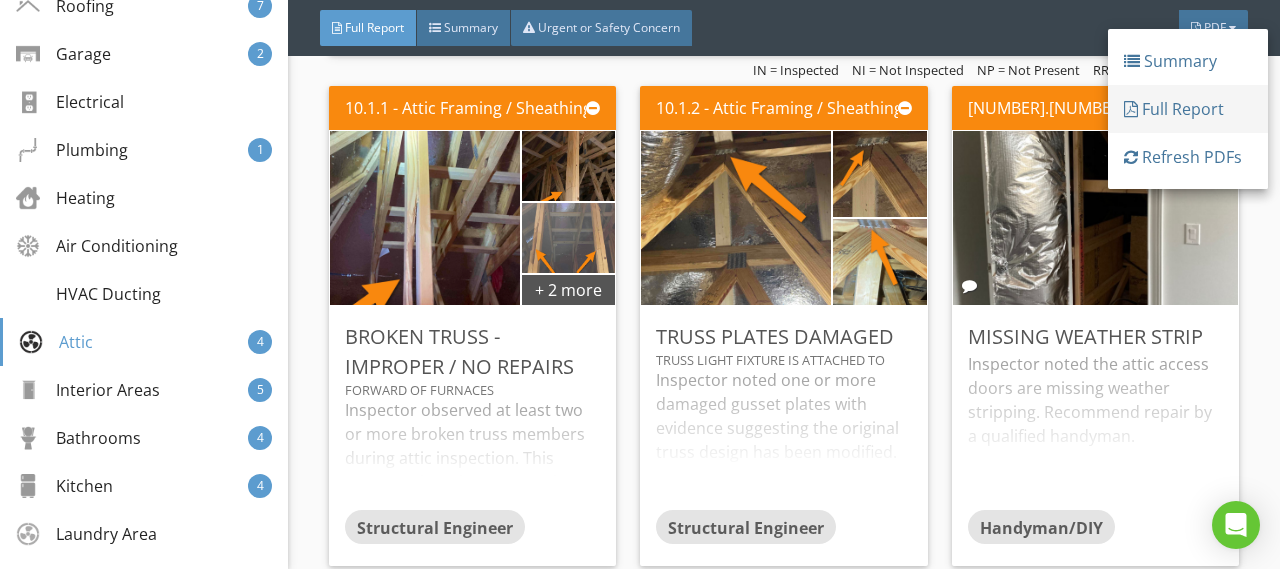 click on "Full Report" at bounding box center [1188, 109] 